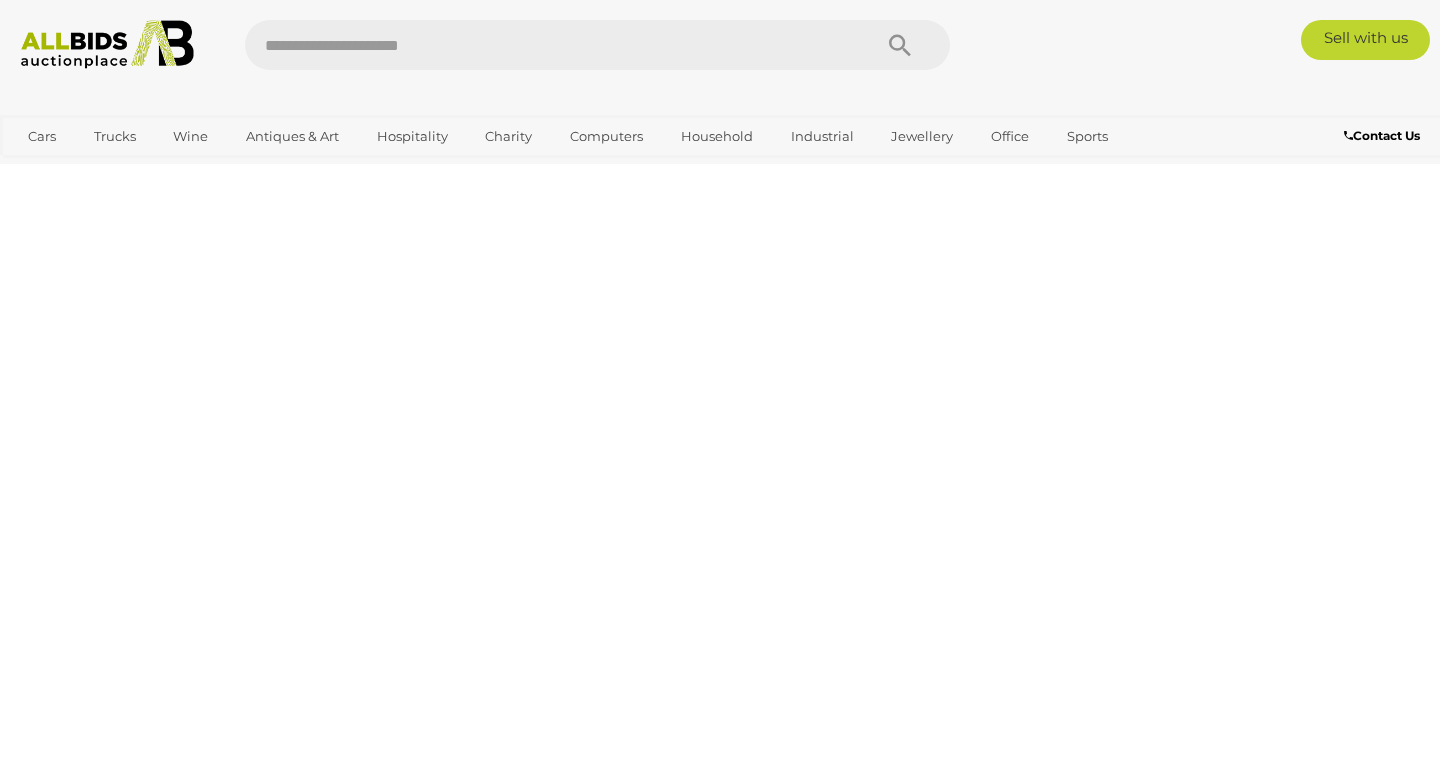 scroll, scrollTop: 0, scrollLeft: 0, axis: both 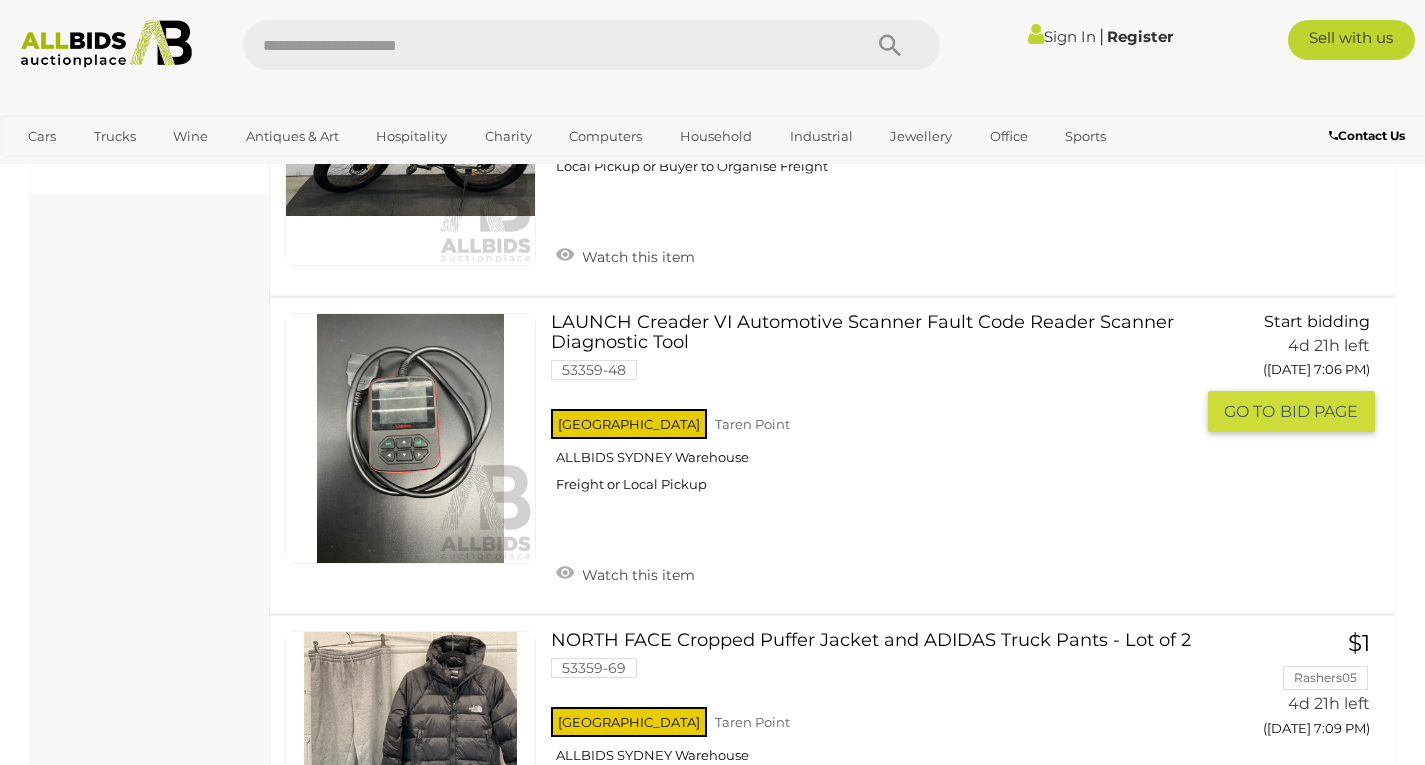 click on "LAUNCH Creader VI Automotive Scanner Fault Code Reader Scanner Diagnostic Tool
53359-48
NSW GO TO" at bounding box center (832, 455) 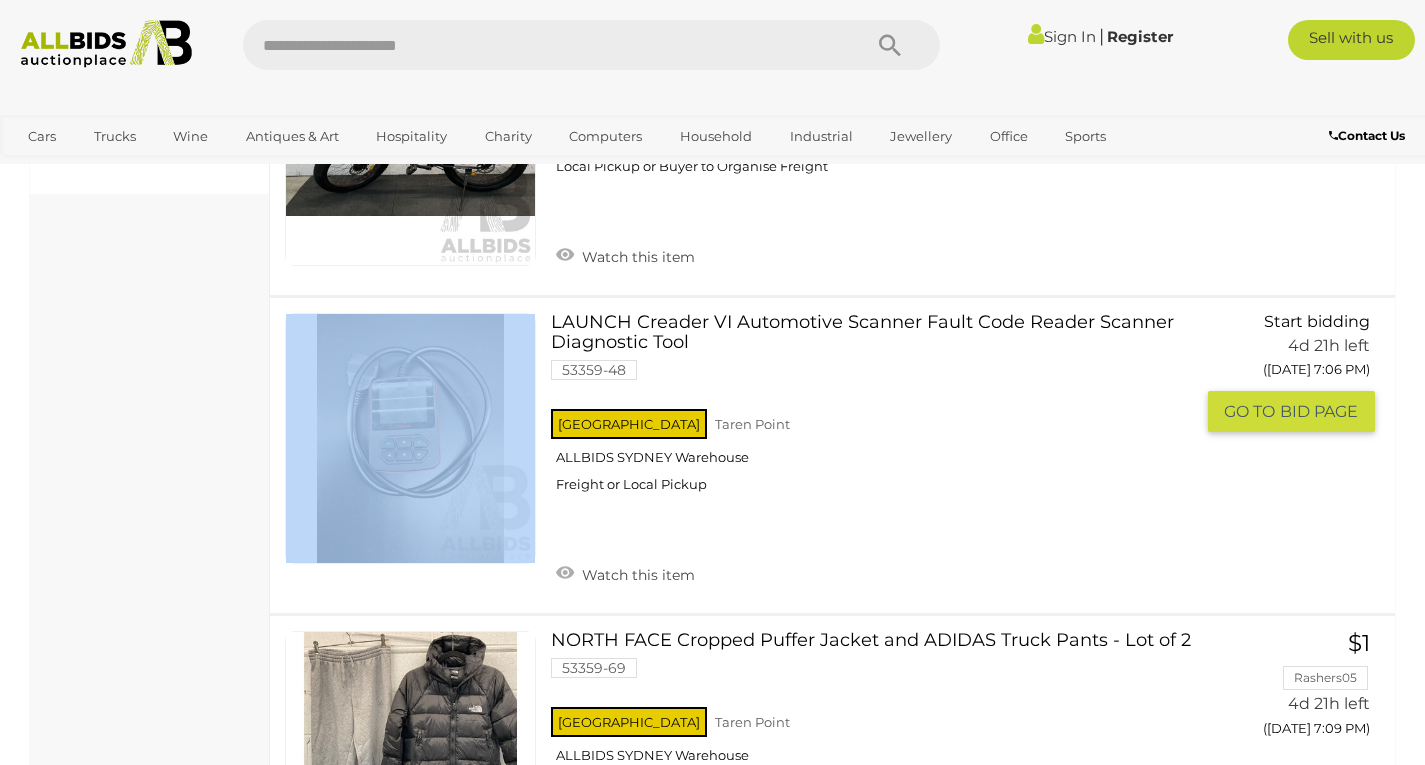 click on "LAUNCH Creader VI Automotive Scanner Fault Code Reader Scanner Diagnostic Tool
53359-48
NSW GO TO" at bounding box center [832, 455] 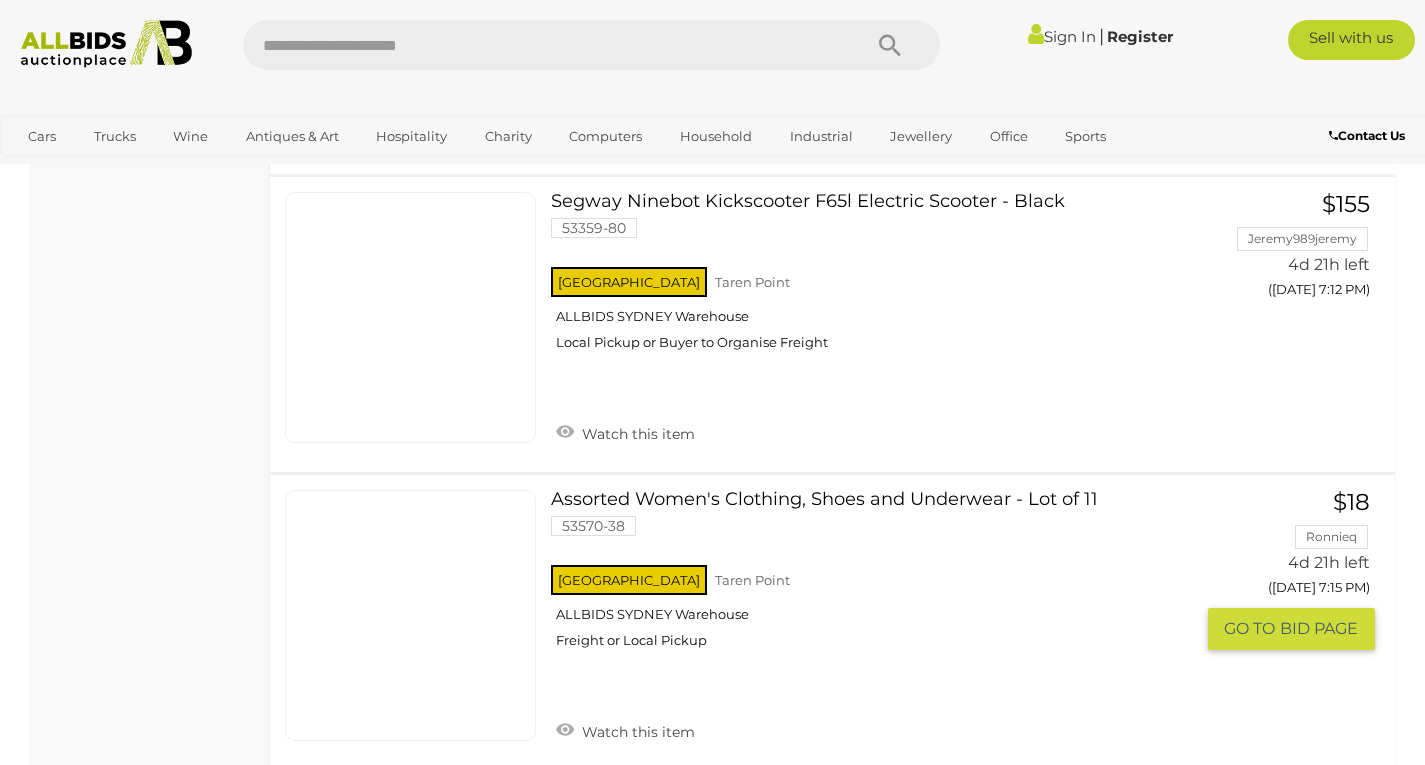 scroll, scrollTop: 2438, scrollLeft: 0, axis: vertical 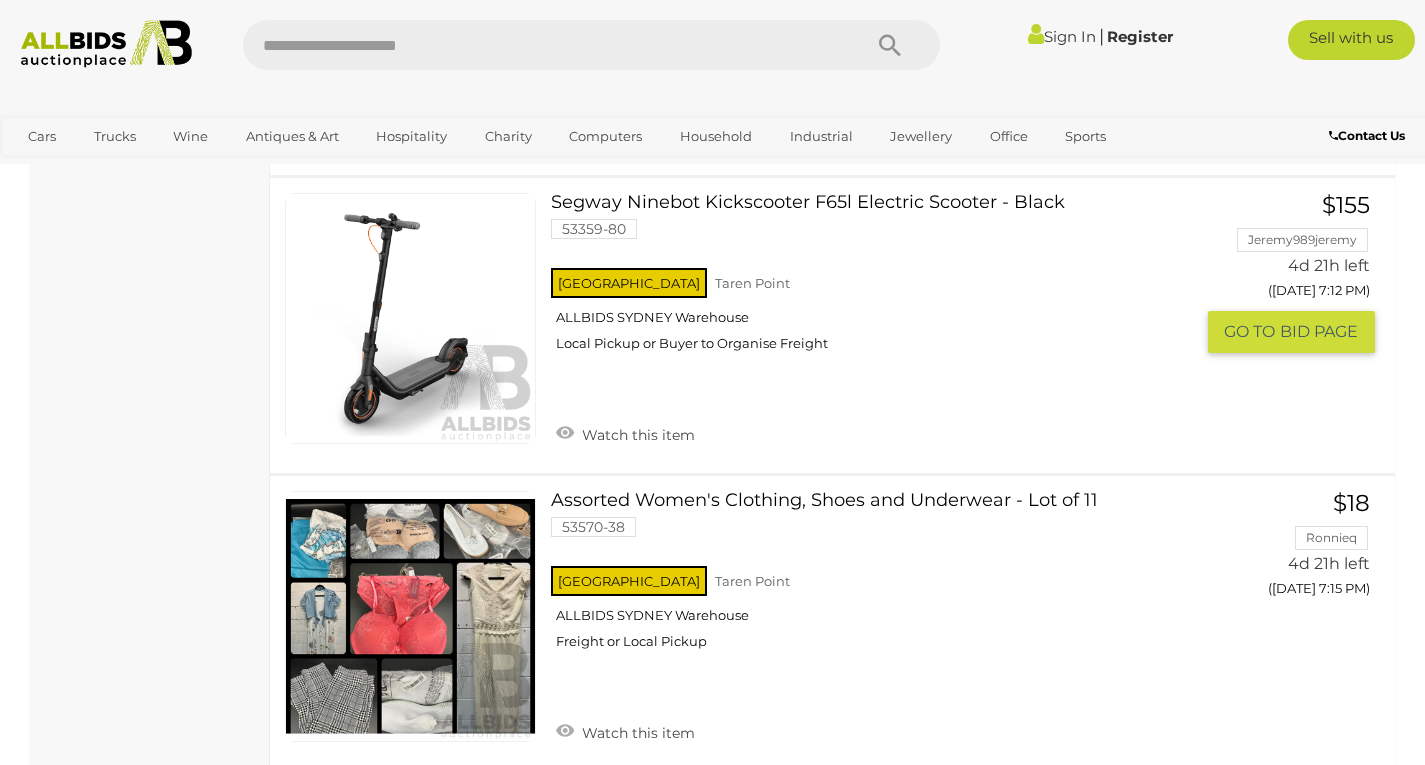 click on "NSW
Taren Point
ALLBIDS SYDNEY Warehouse
Local Pickup or Buyer to Organise Freight" at bounding box center (871, 315) 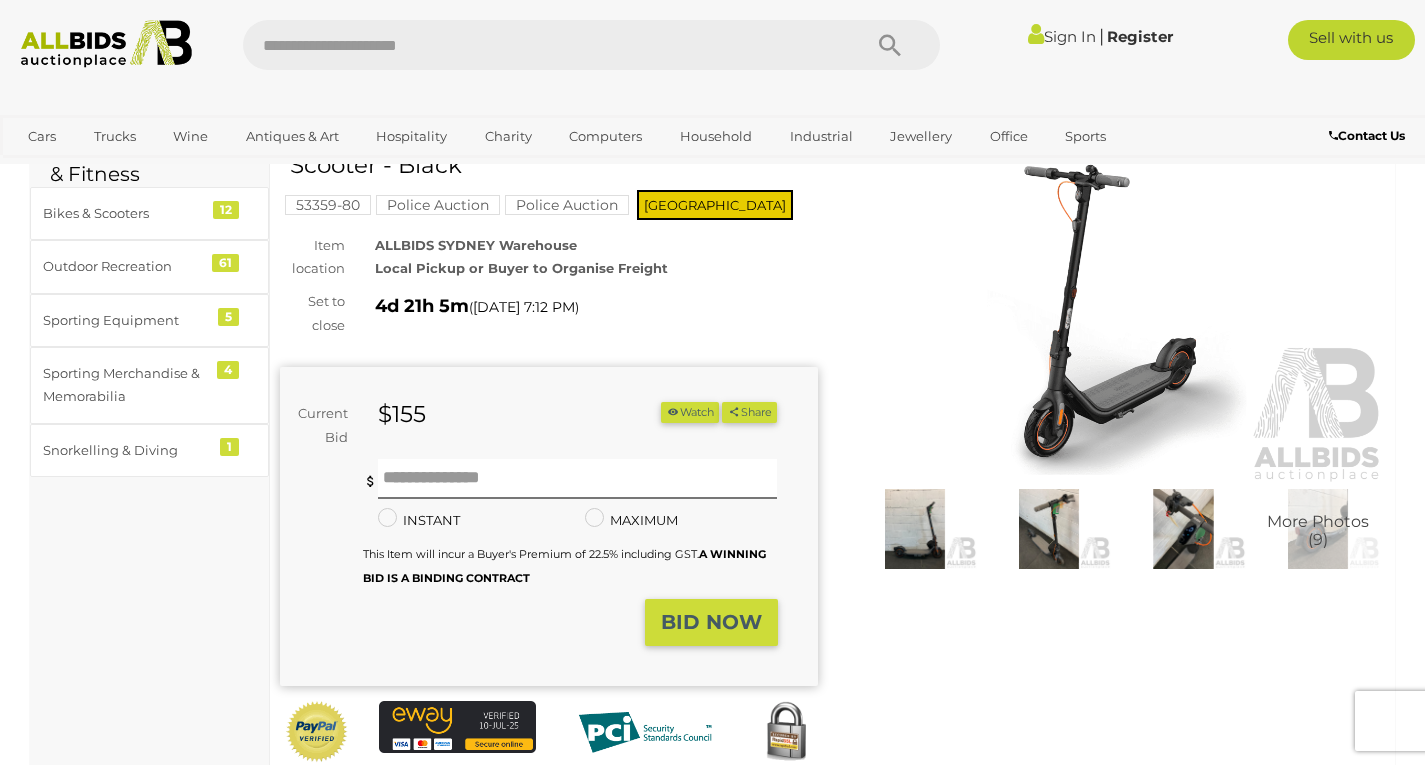 scroll, scrollTop: 127, scrollLeft: 0, axis: vertical 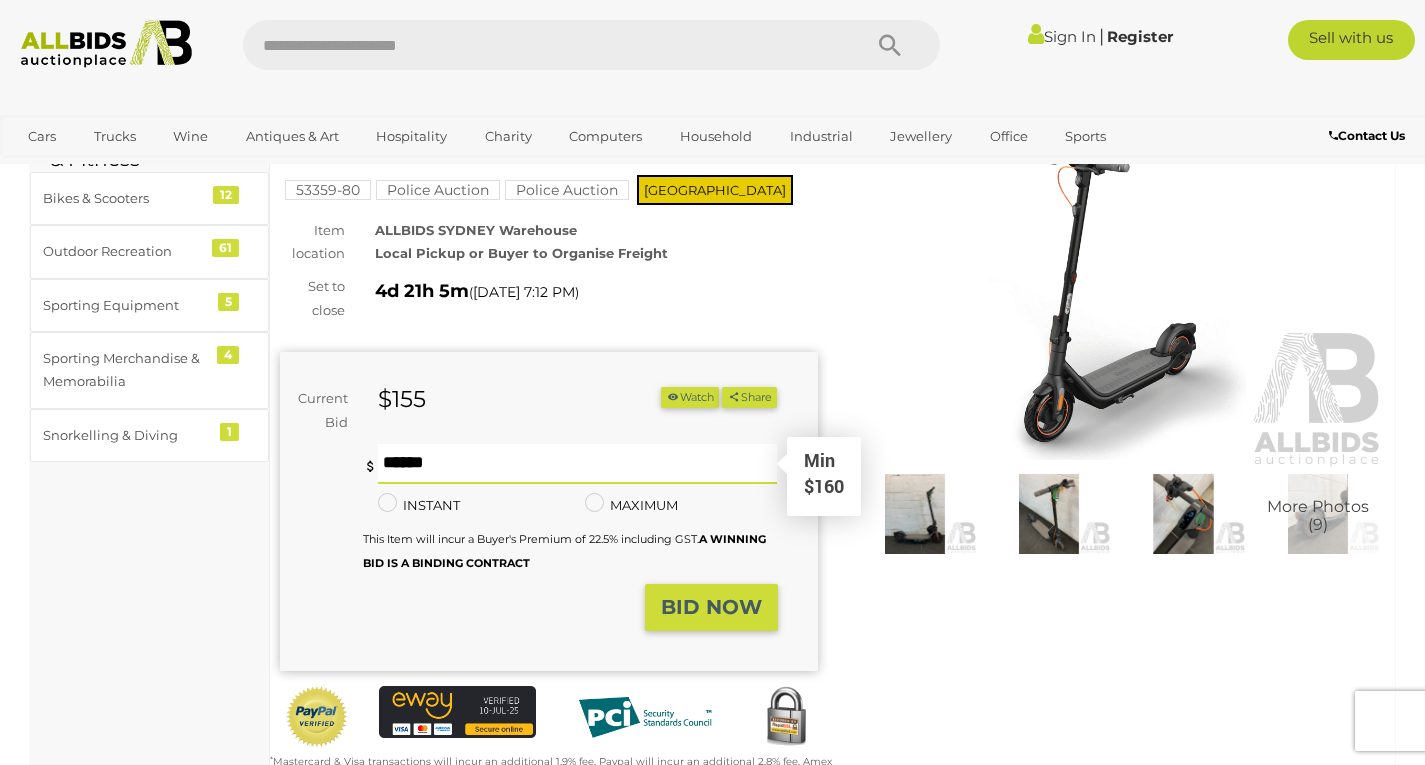 click at bounding box center (578, 464) 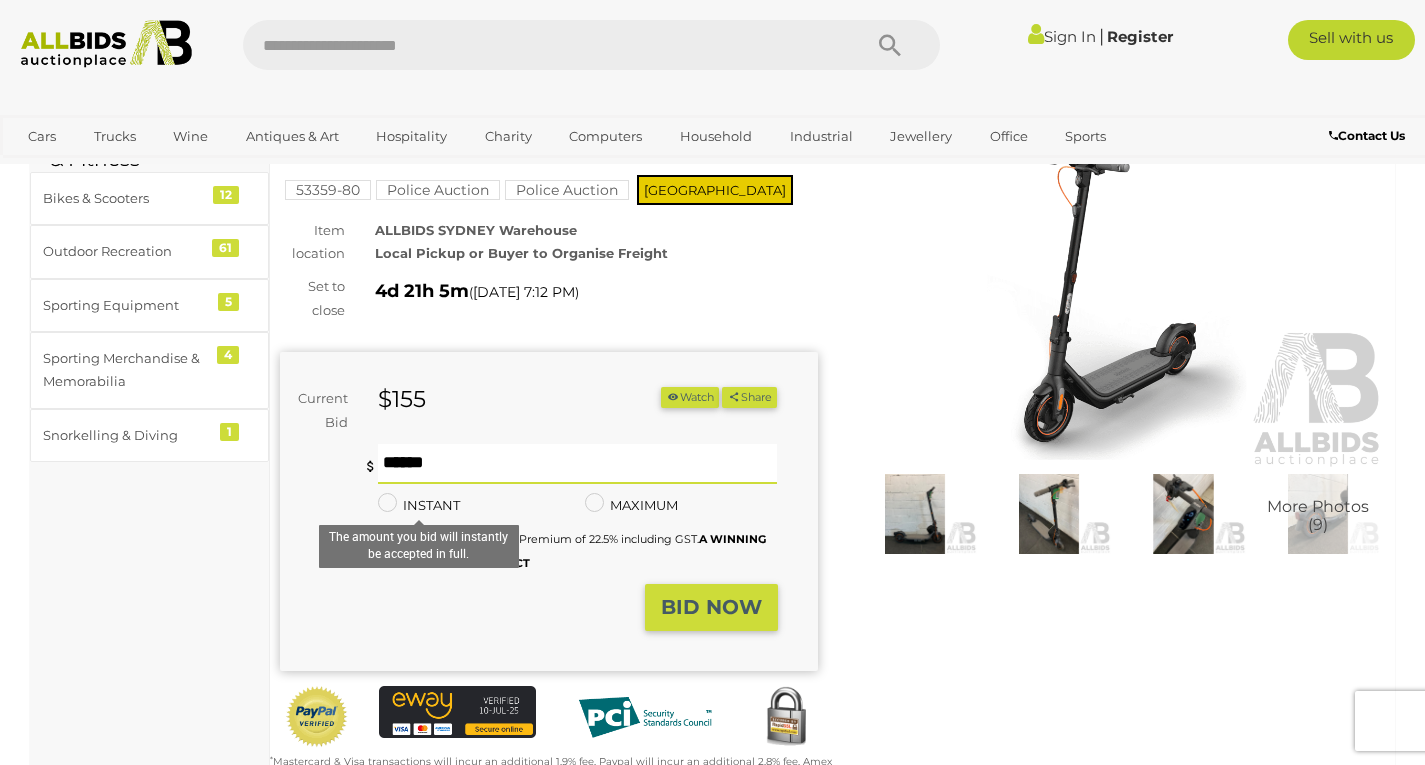 type 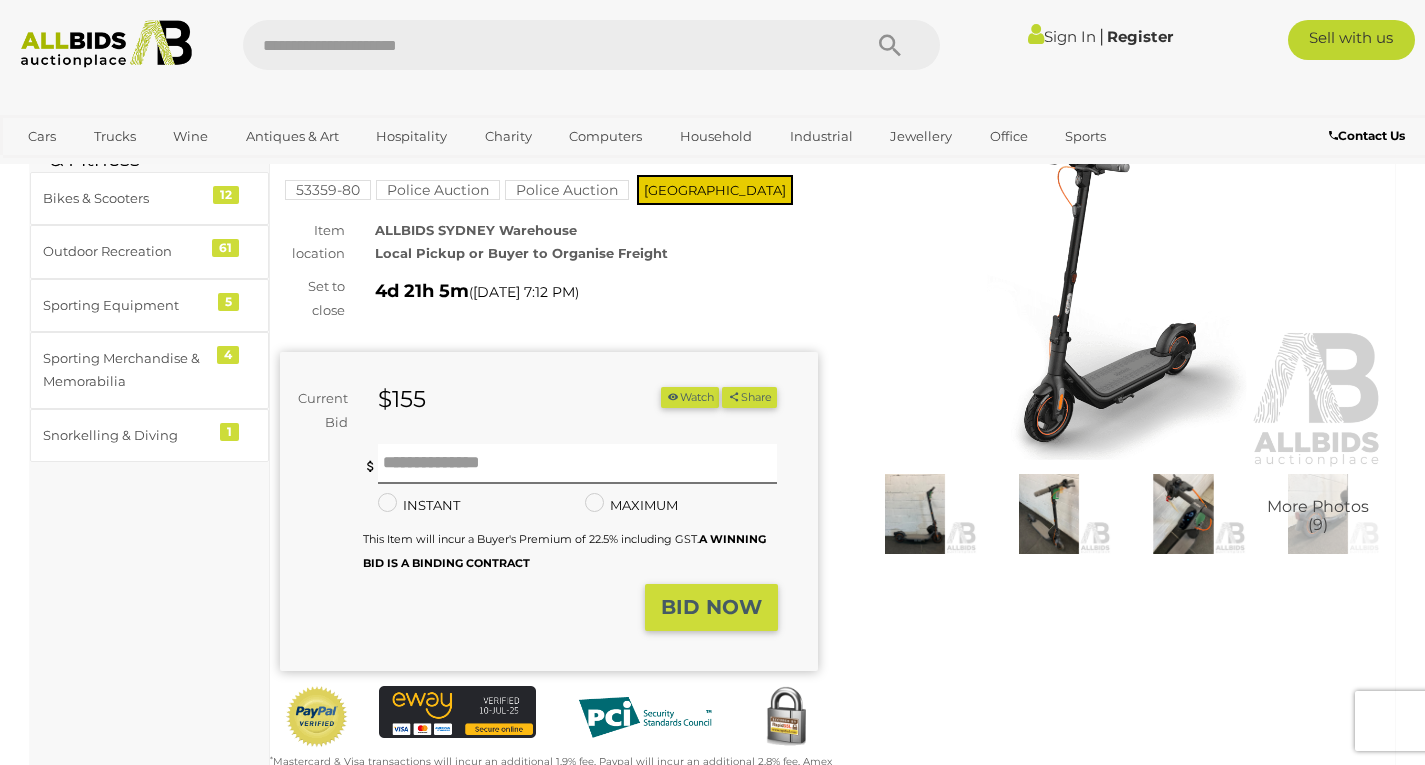 click on "Minimum bid is $160
INSTANT
The amount you bid will instantly be accepted in full.
Instant Bid only for this item
MAXIMUM
This Item will incur a Buyer's Premium of 22.5% including GST." at bounding box center (570, 509) 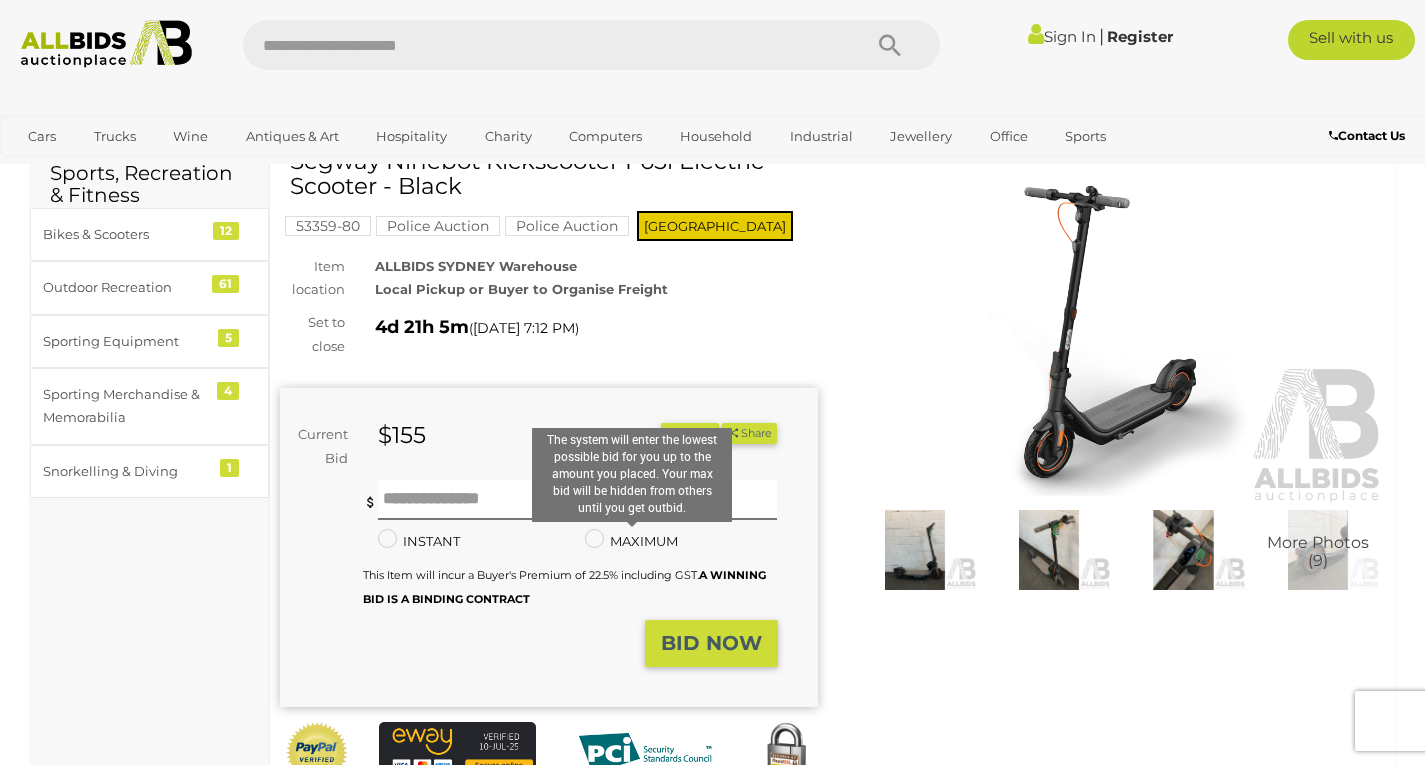 scroll, scrollTop: 87, scrollLeft: 0, axis: vertical 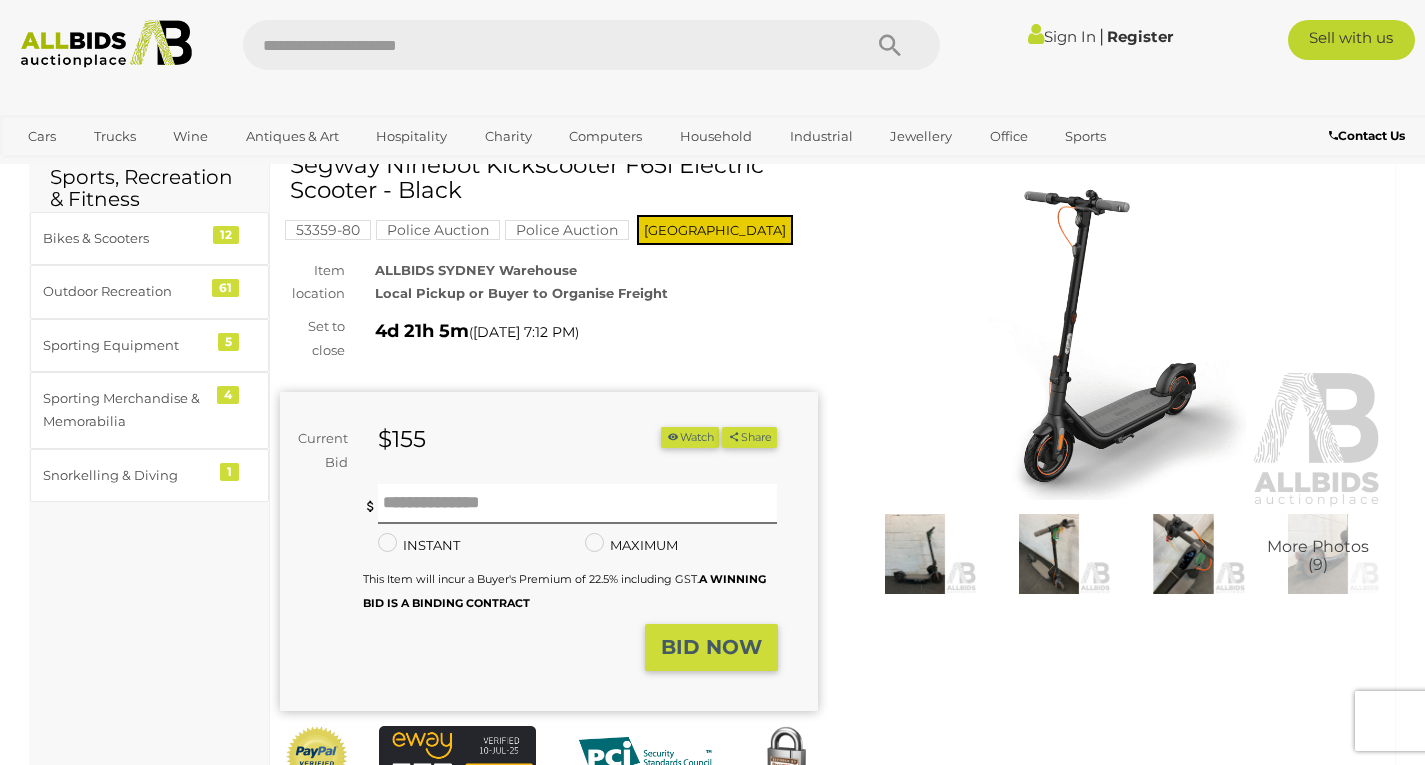 click at bounding box center (1049, 554) 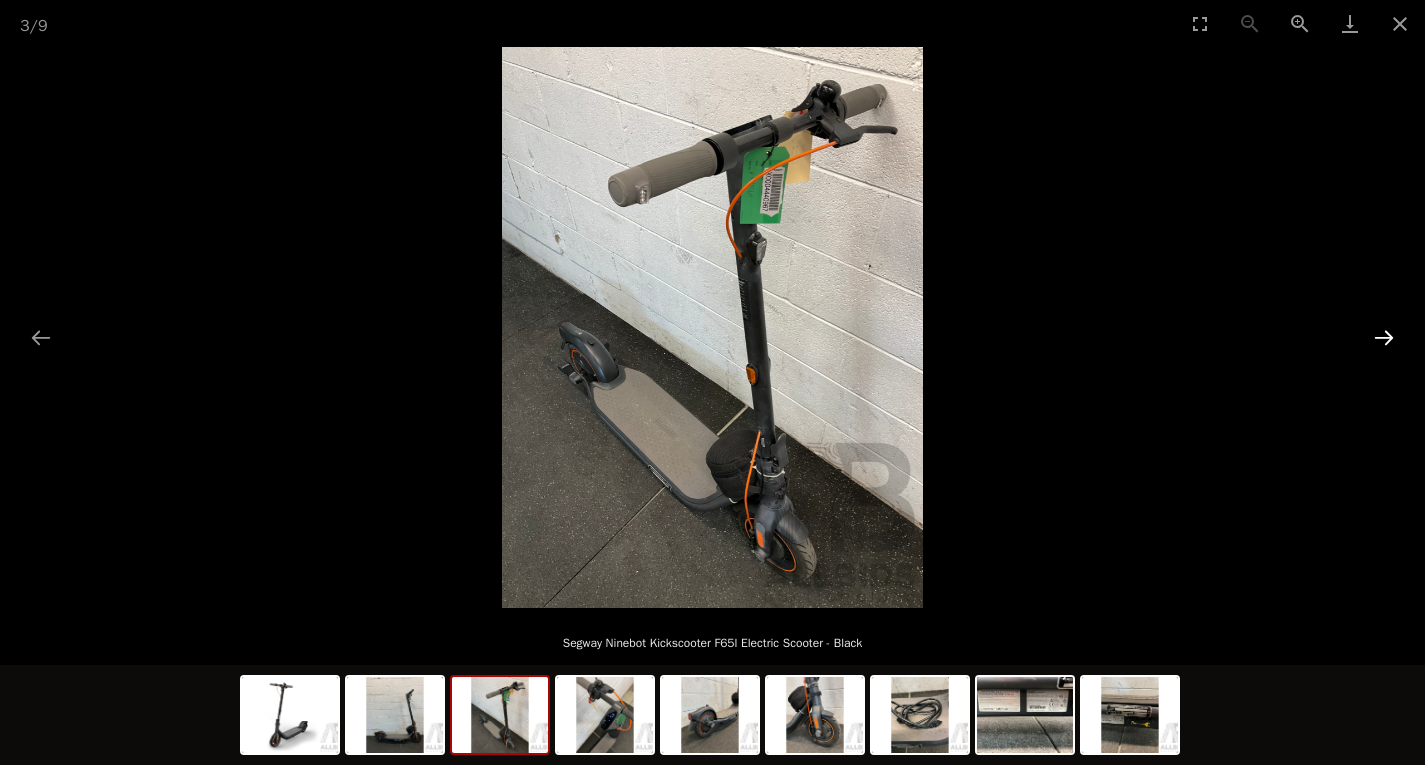 click at bounding box center [1384, 337] 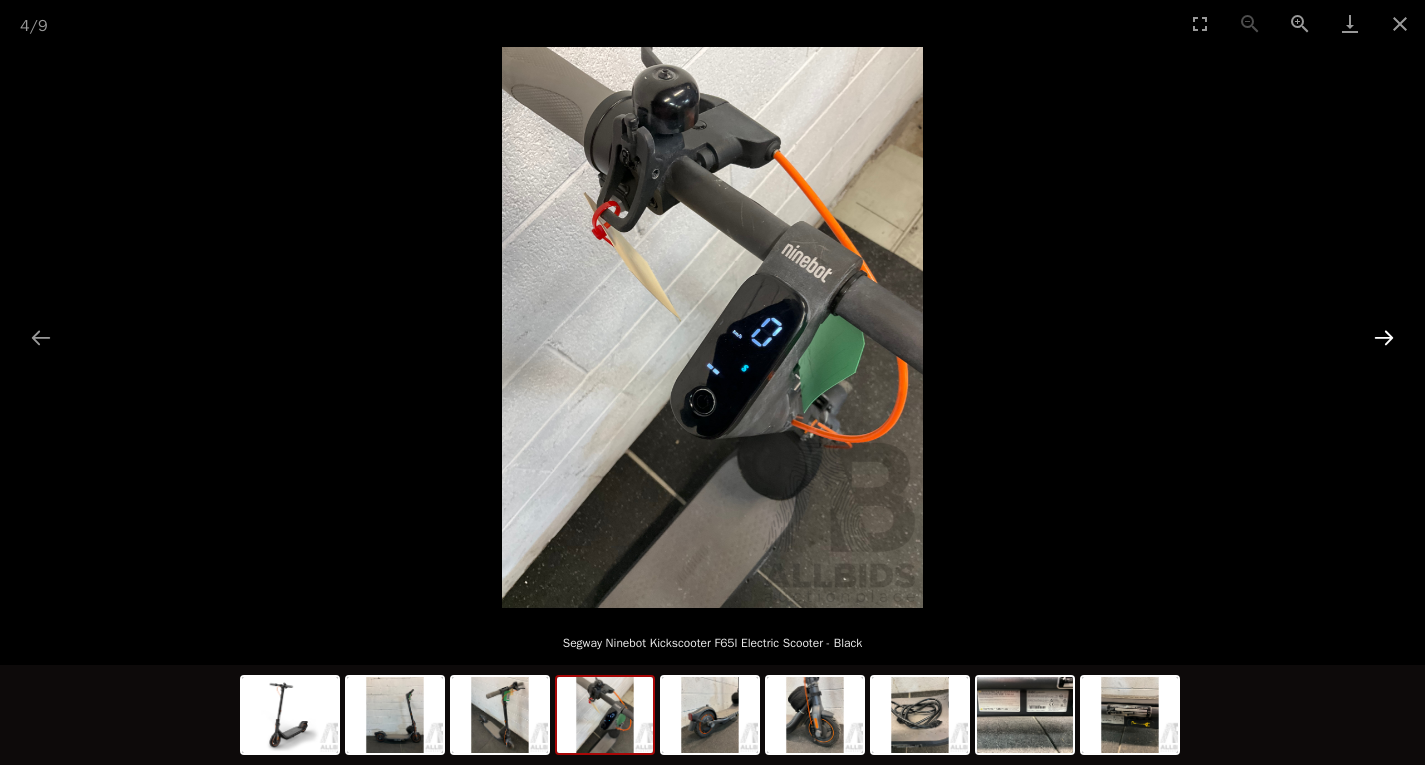 click at bounding box center [1384, 337] 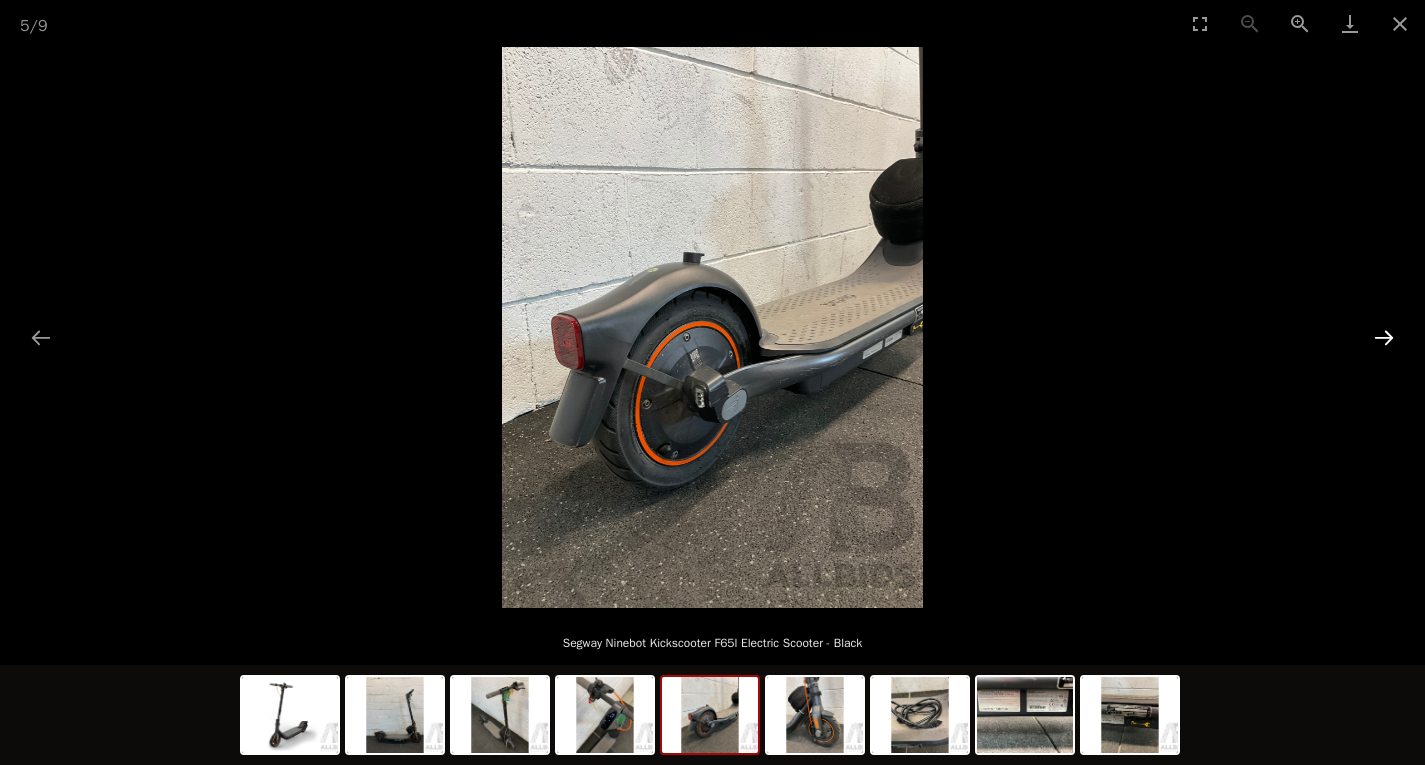 drag, startPoint x: 1378, startPoint y: 322, endPoint x: 1380, endPoint y: 333, distance: 11.18034 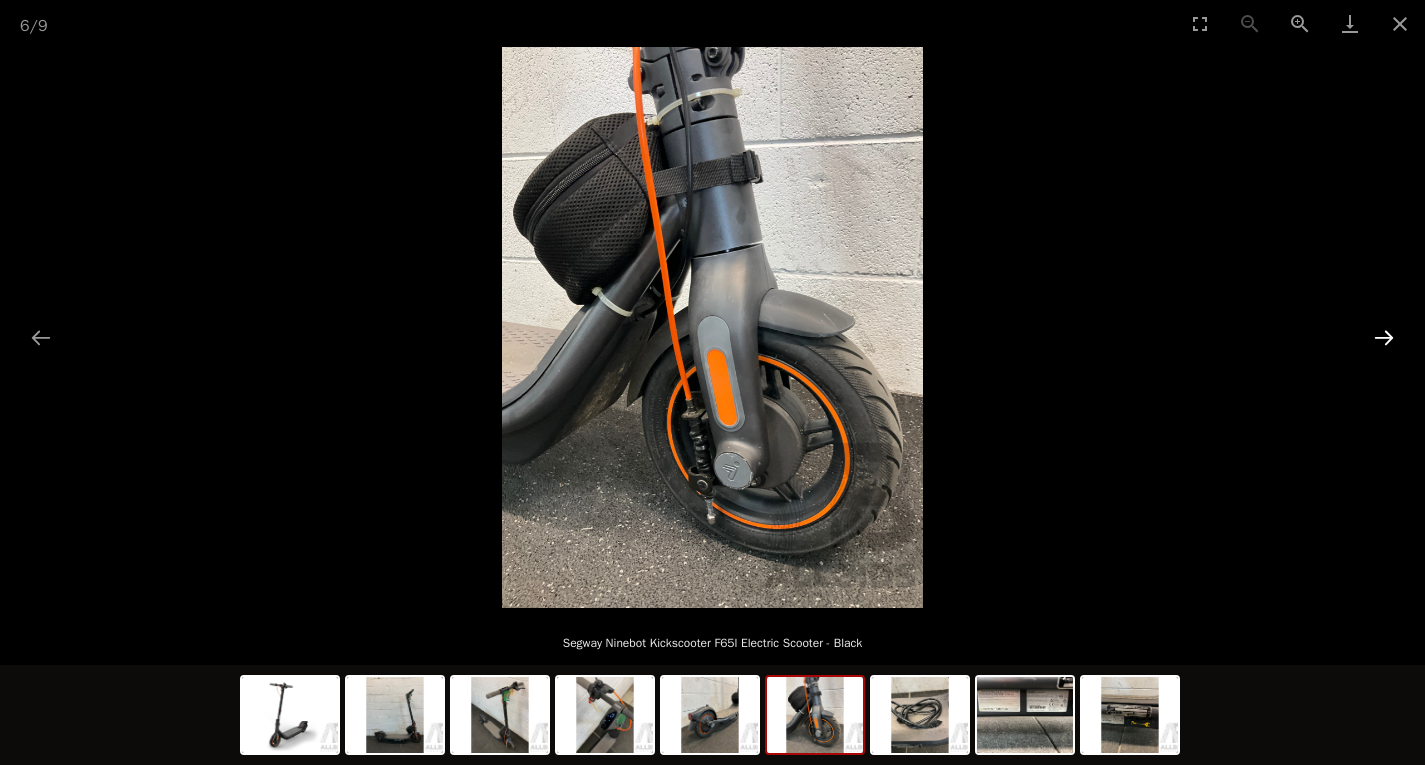 click at bounding box center (1384, 337) 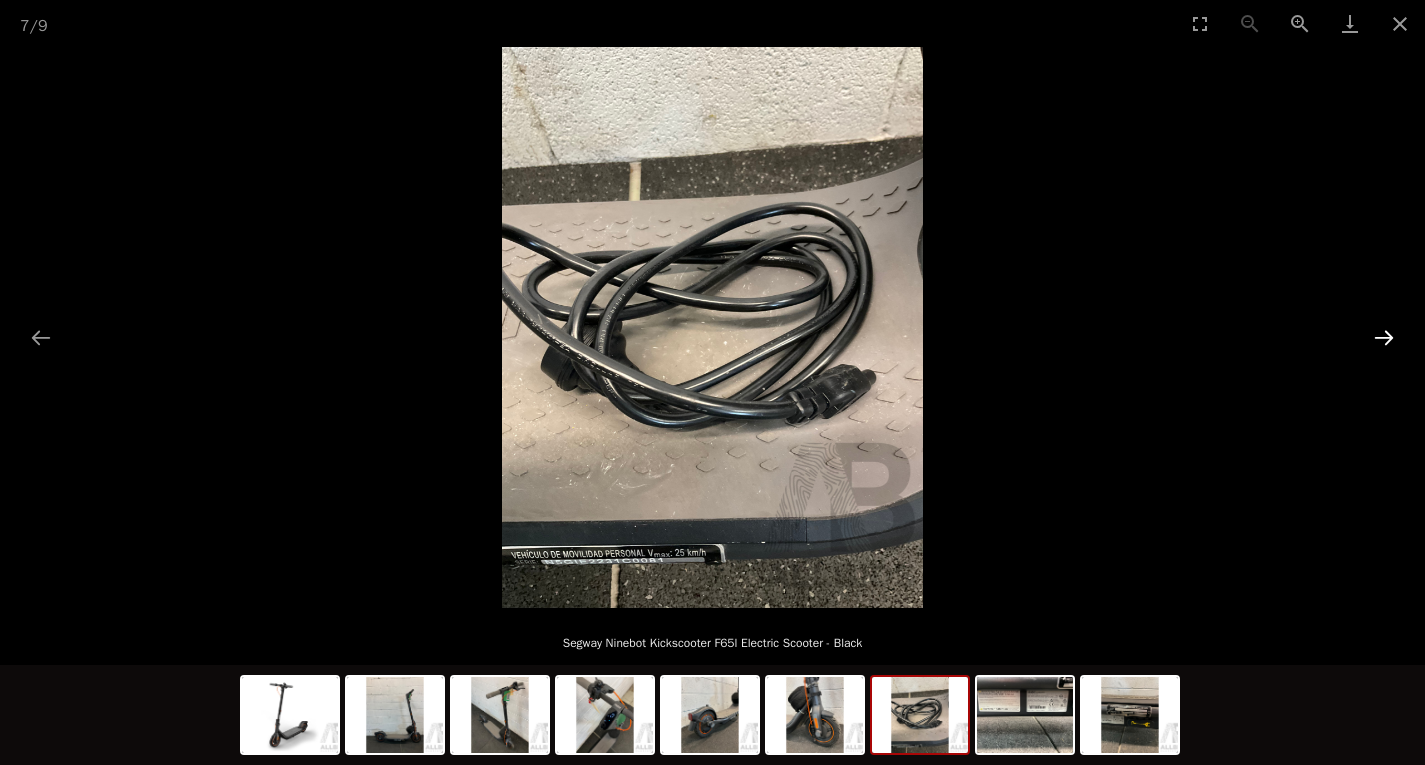 click at bounding box center [1384, 337] 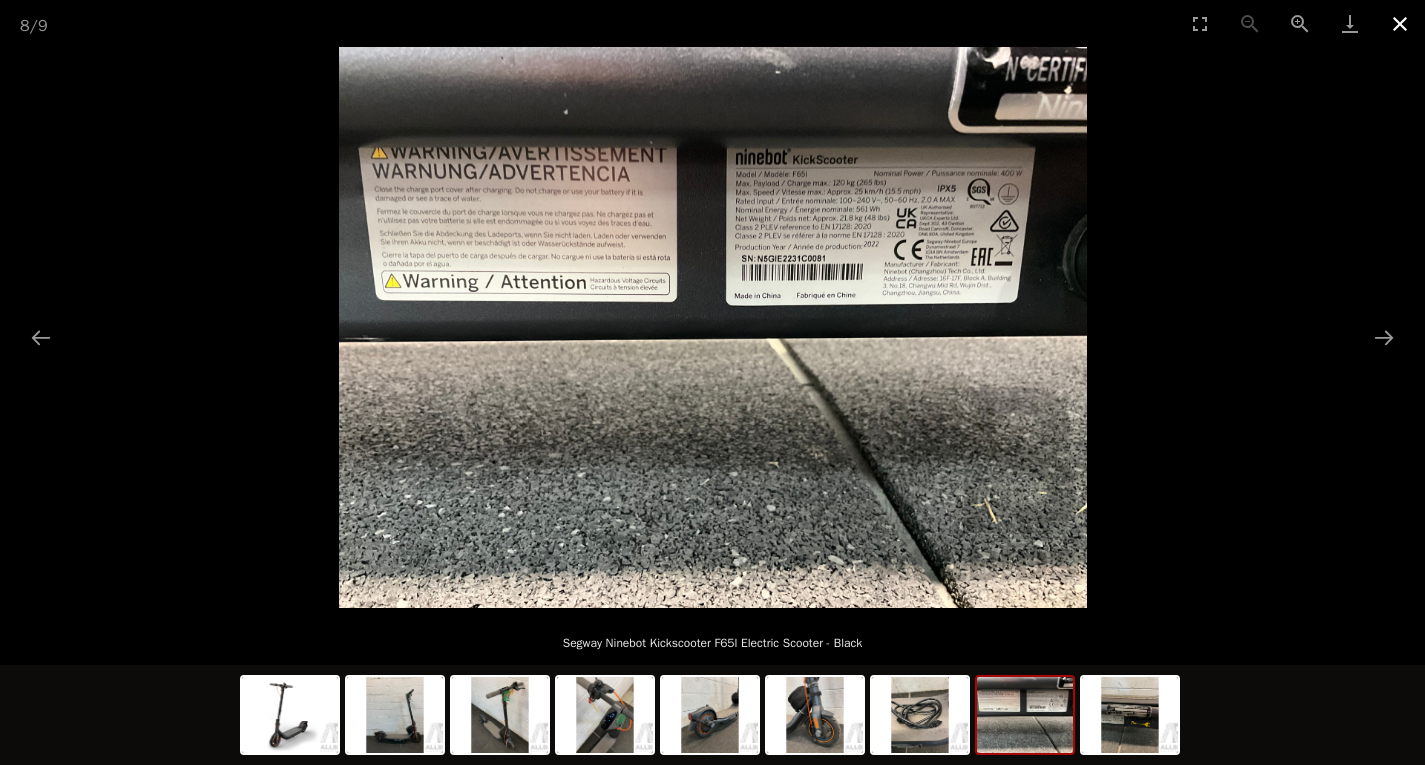 click at bounding box center (1400, 23) 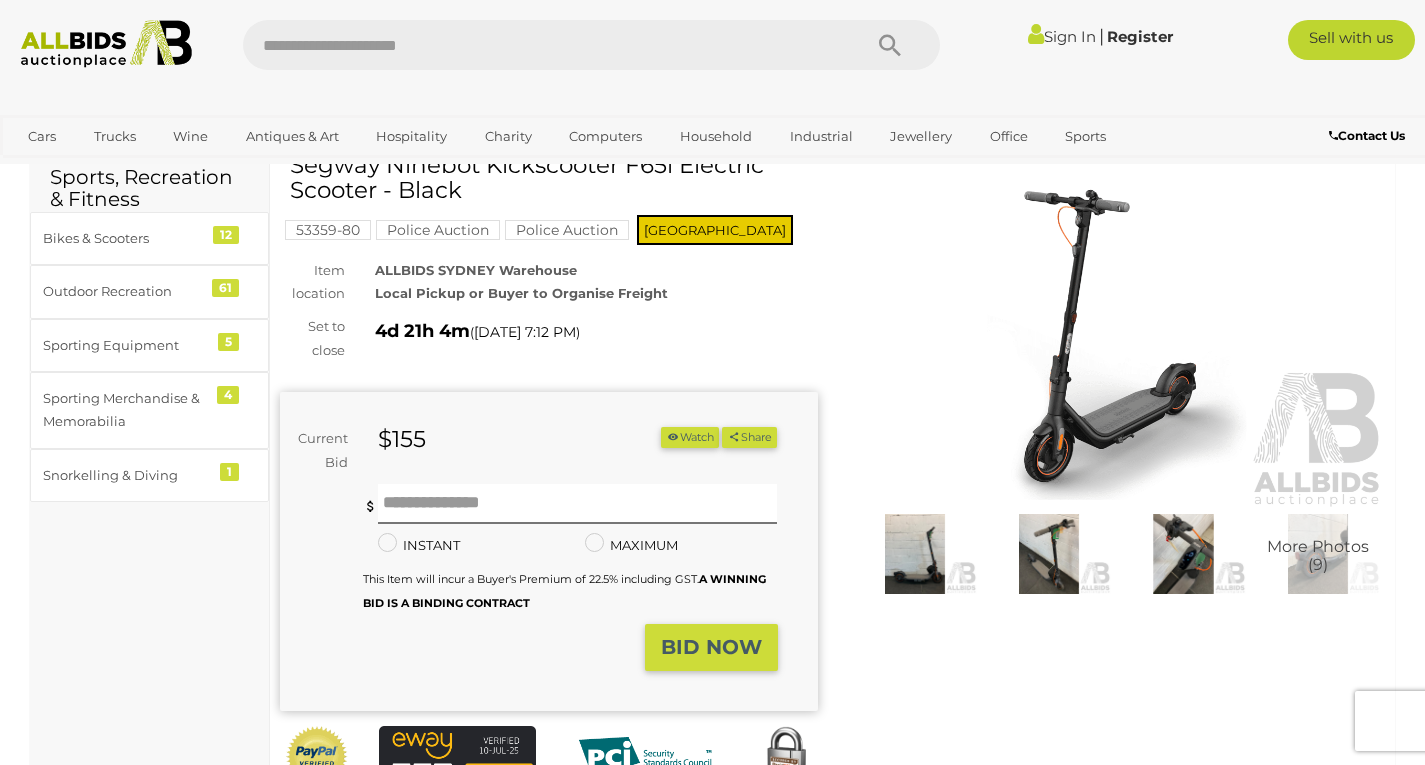 scroll, scrollTop: 0, scrollLeft: 0, axis: both 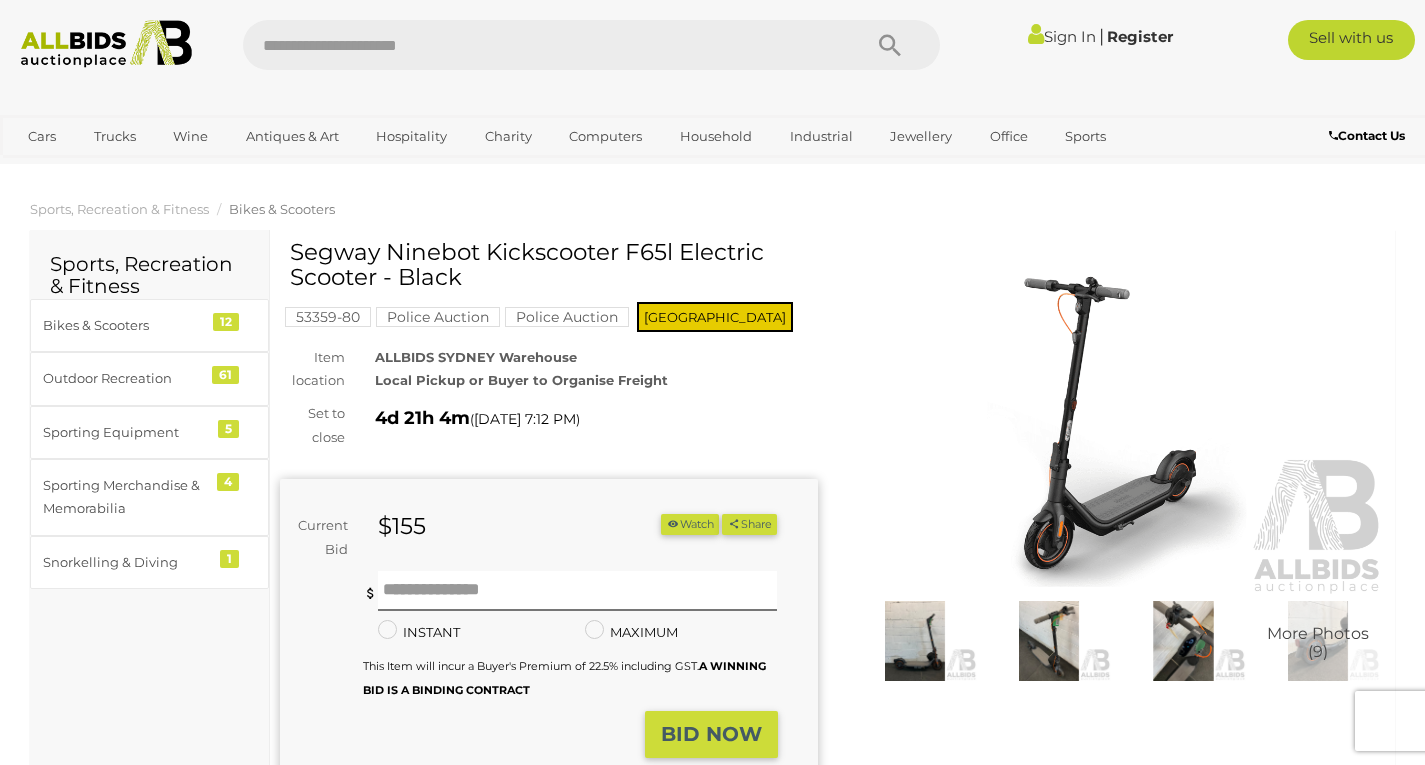 drag, startPoint x: 509, startPoint y: 282, endPoint x: 286, endPoint y: 246, distance: 225.88715 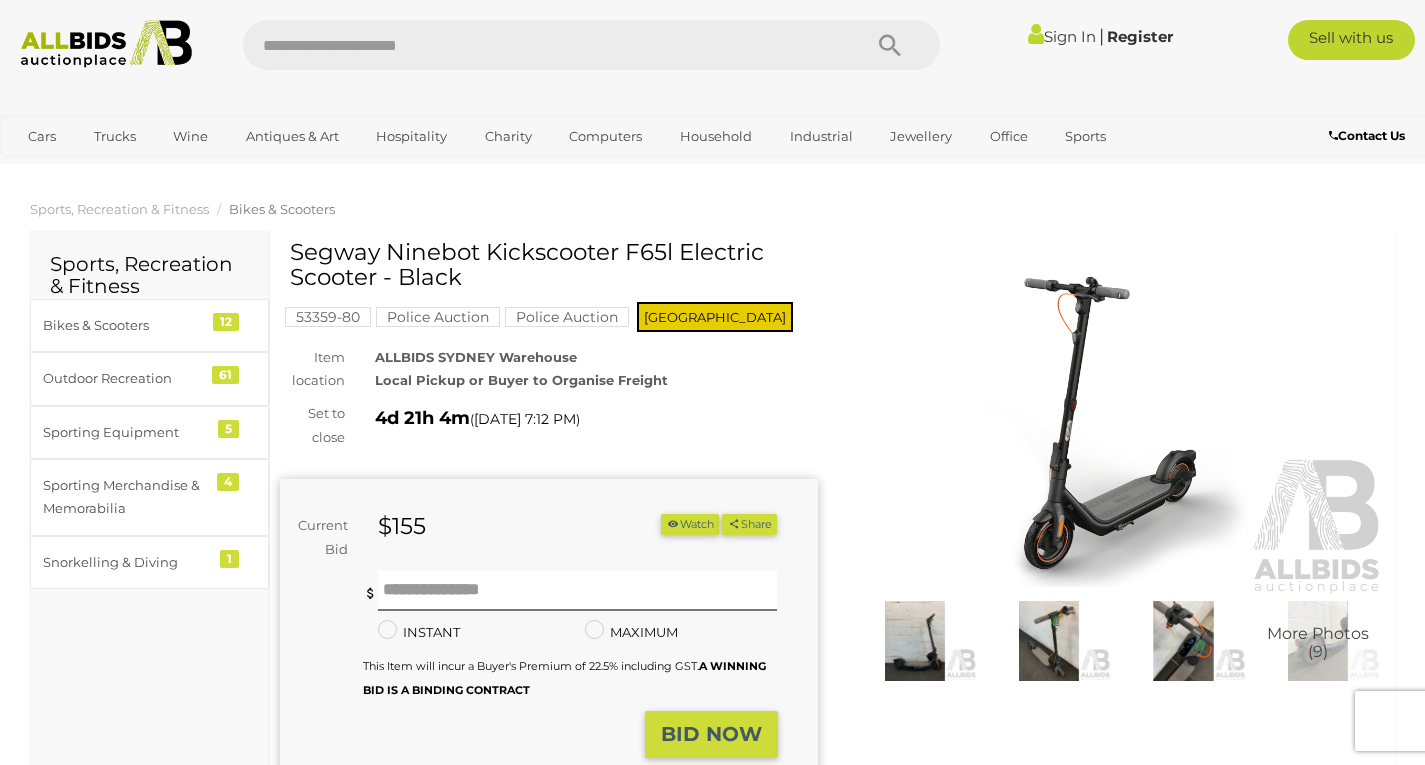 drag, startPoint x: 293, startPoint y: 254, endPoint x: 487, endPoint y: 285, distance: 196.4612 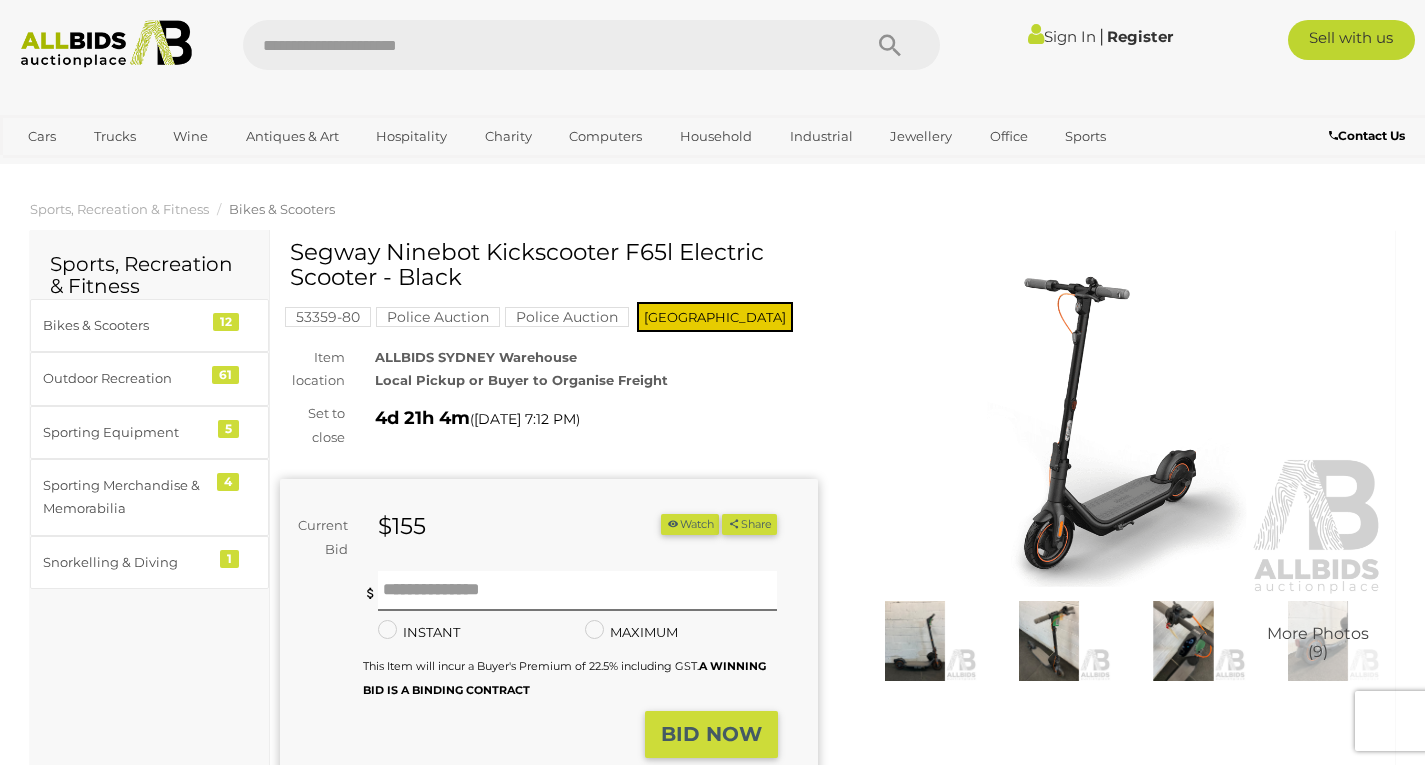 copy on "Segway Ninebot Kickscooter F65l Electric Scooter - Black" 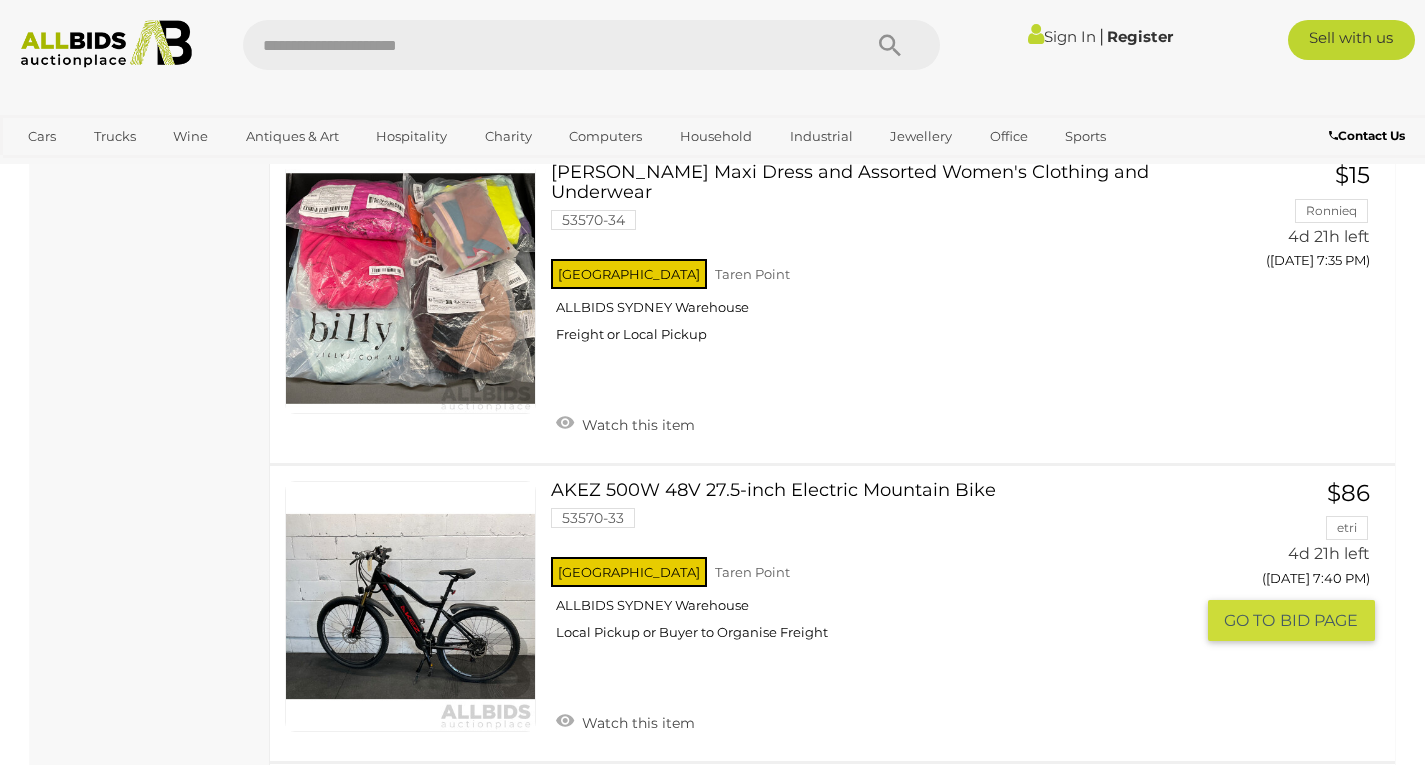 scroll, scrollTop: 3976, scrollLeft: 0, axis: vertical 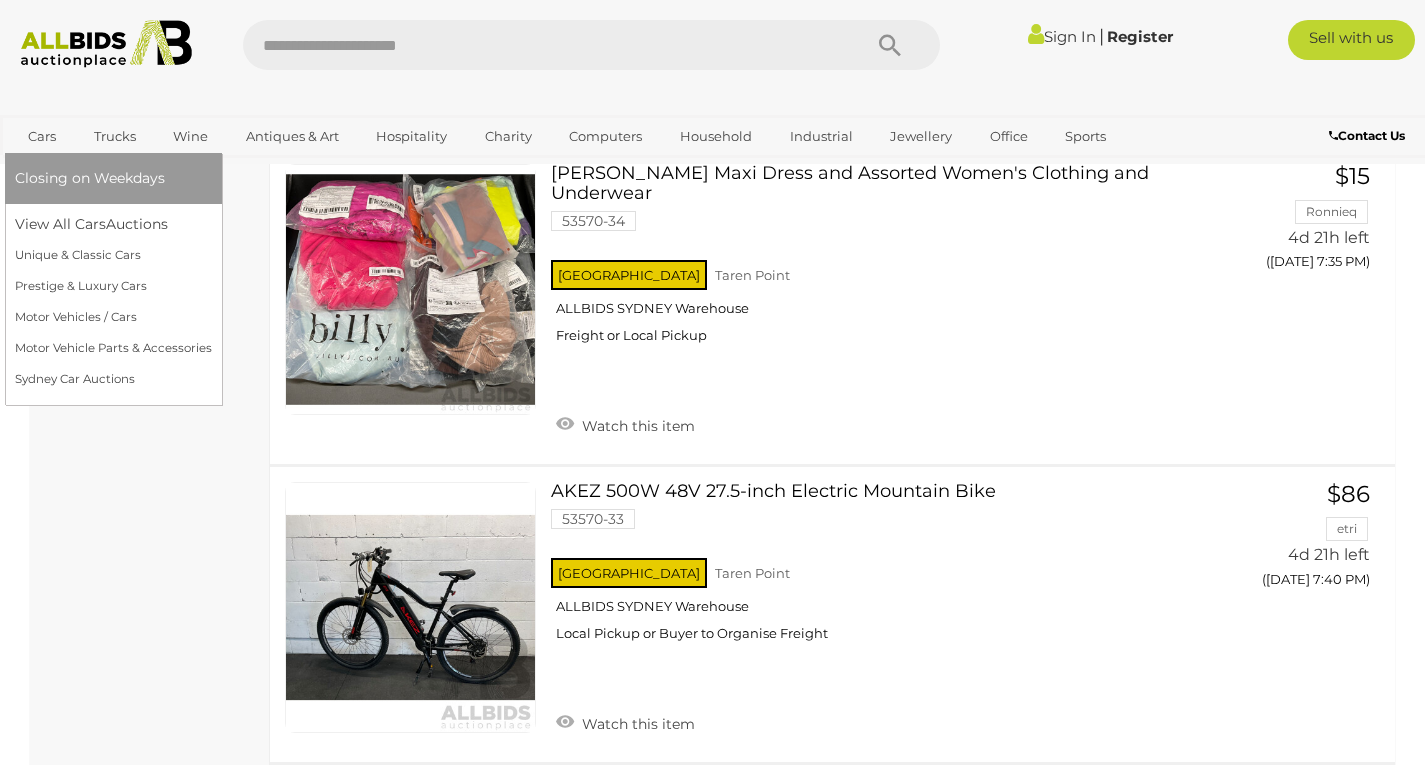 click on "Cars" at bounding box center [42, 136] 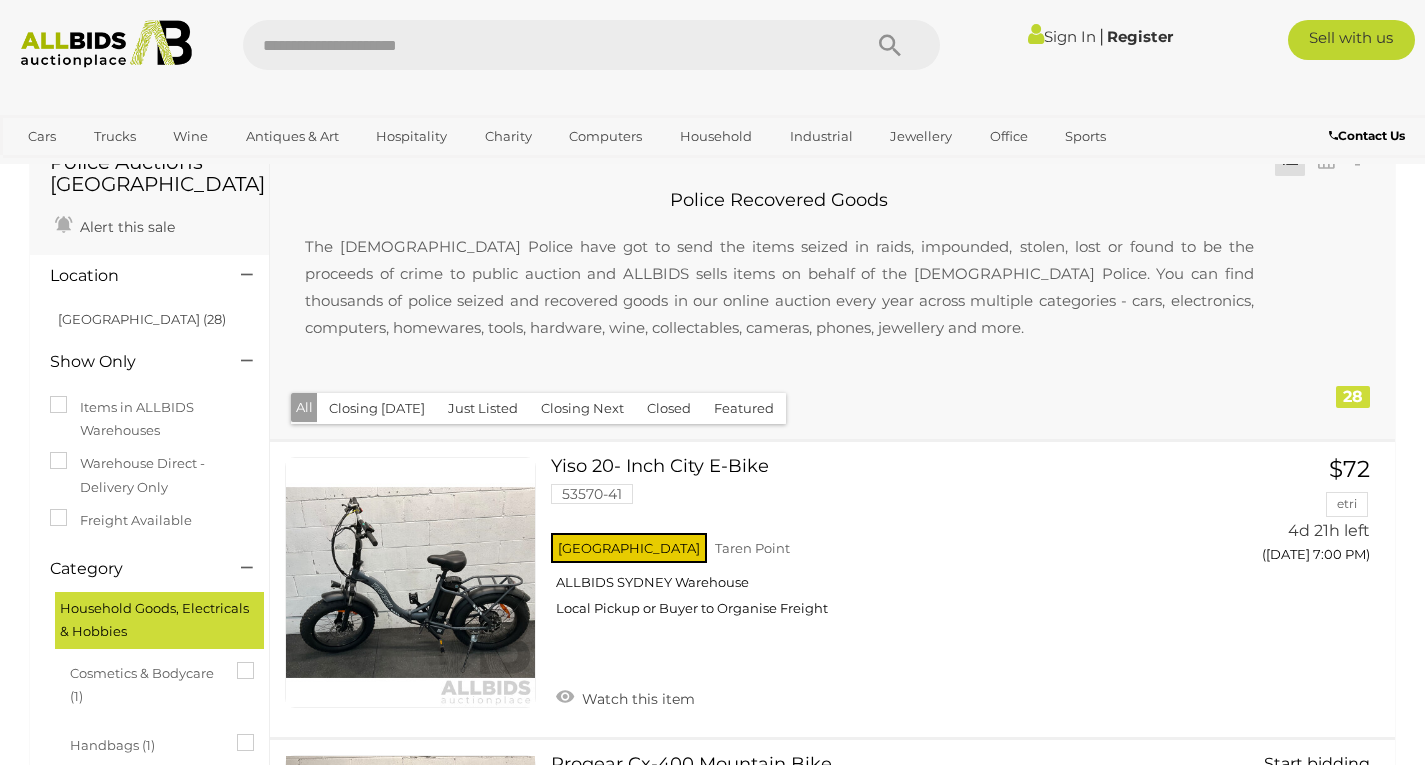 scroll, scrollTop: 73, scrollLeft: 0, axis: vertical 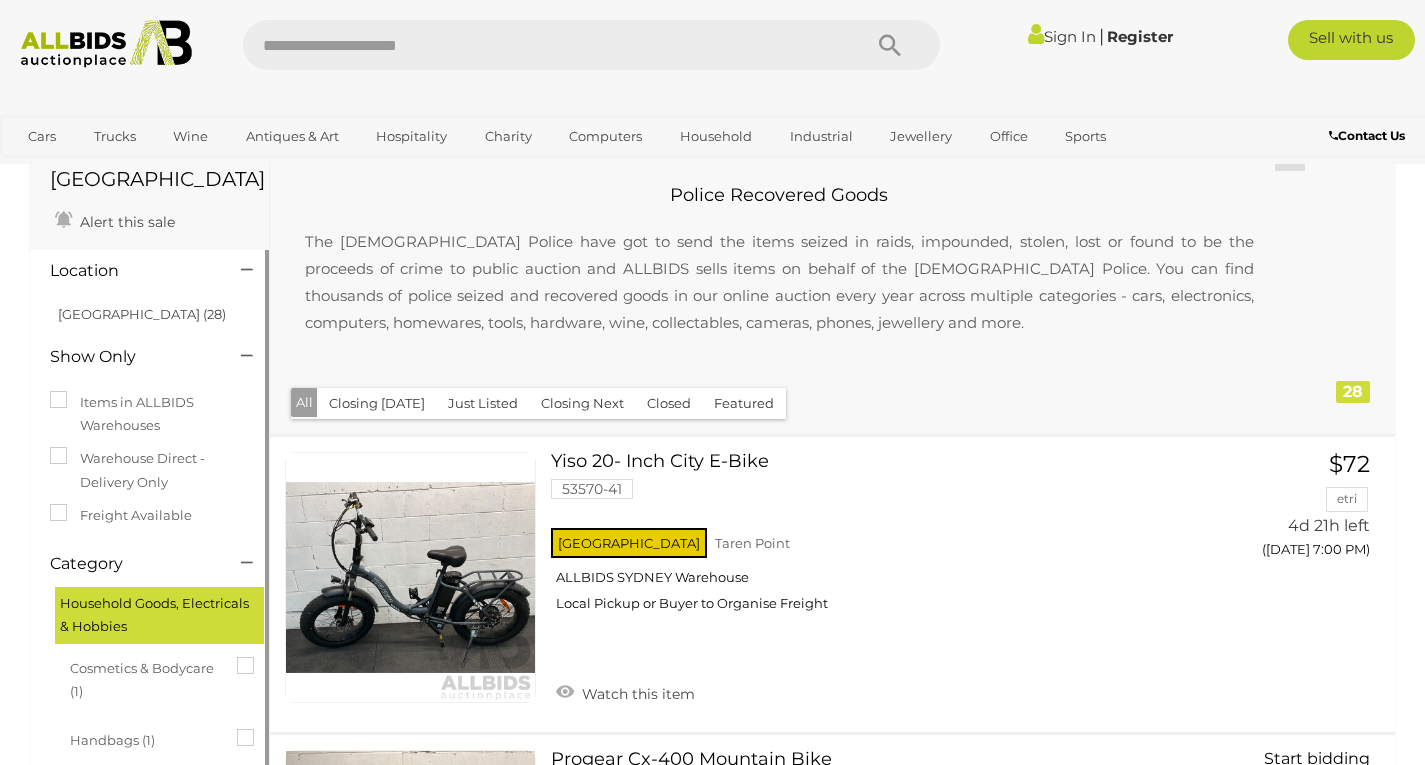 click at bounding box center [247, 270] 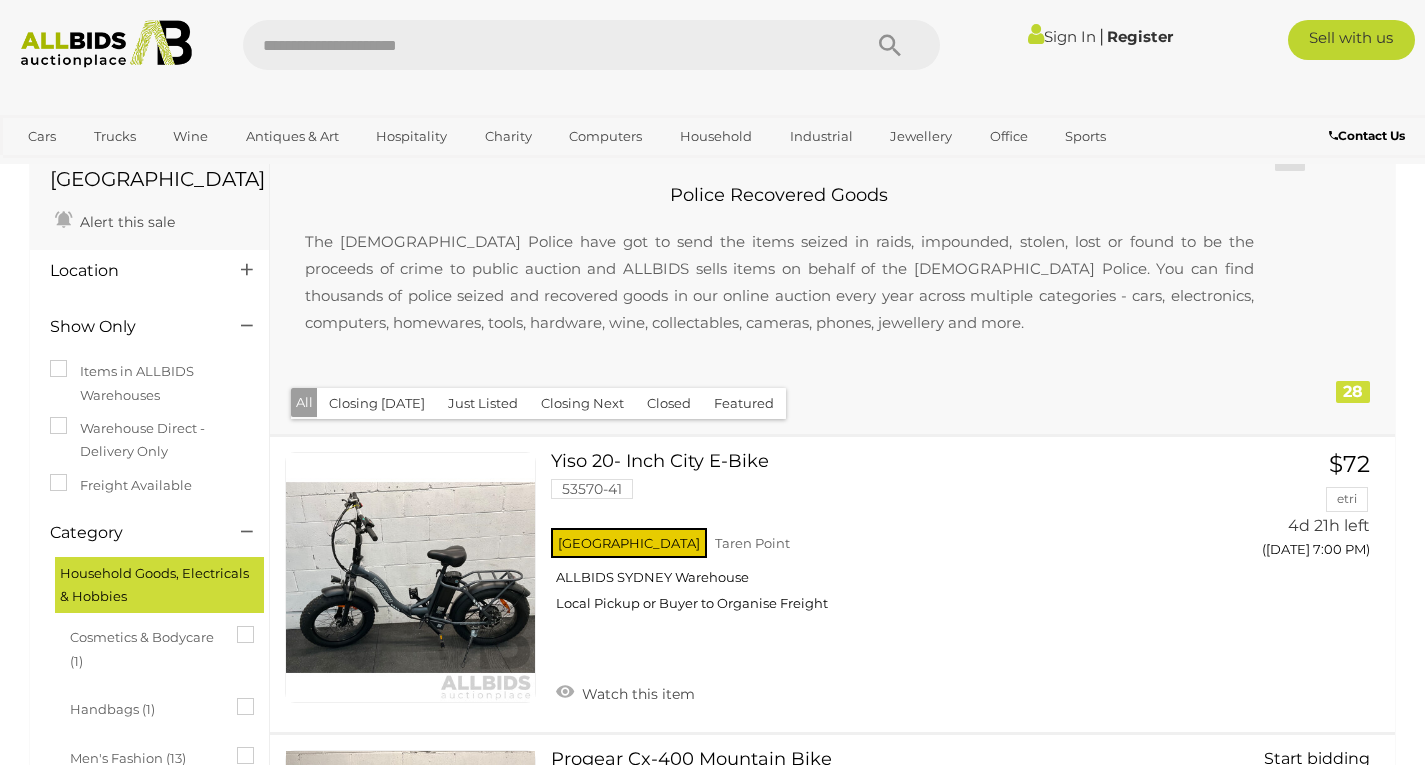 click at bounding box center [247, 270] 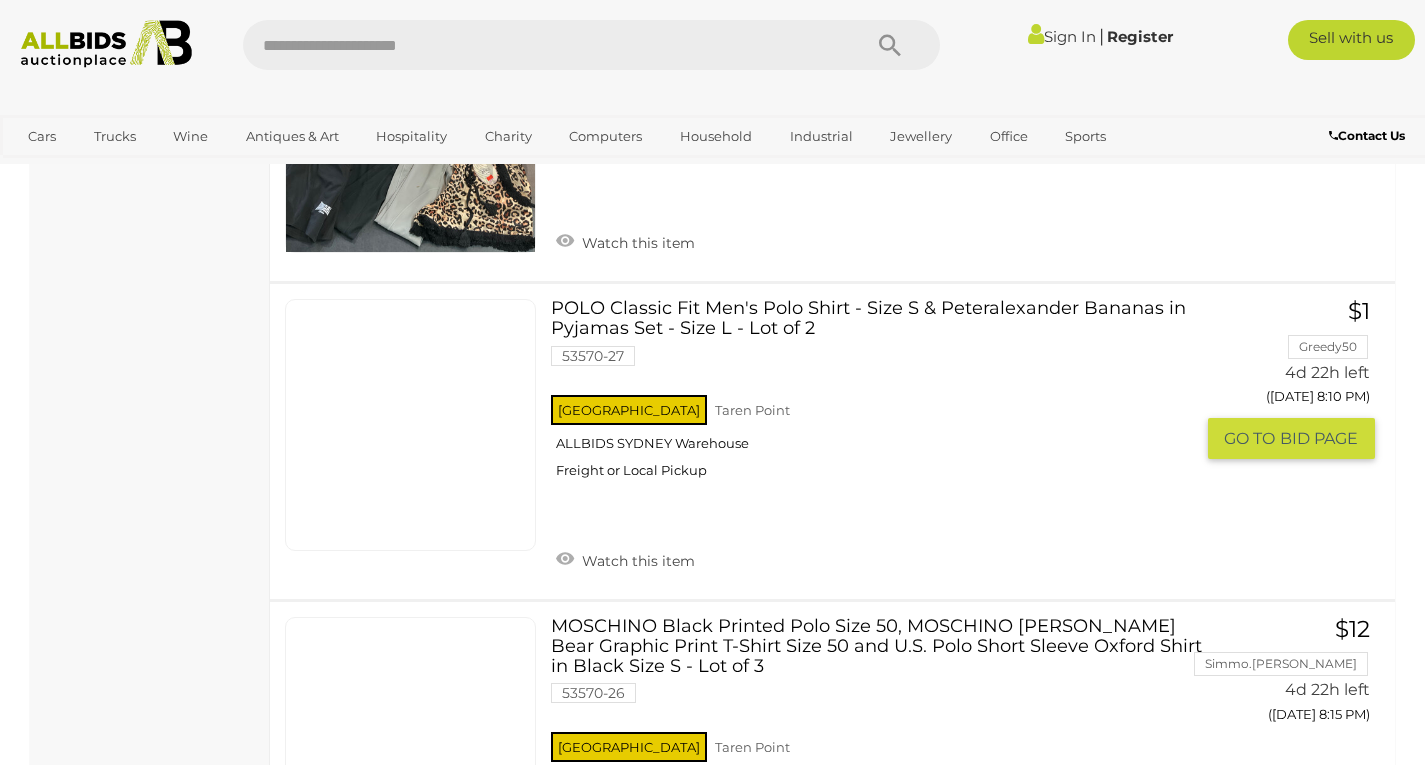 scroll, scrollTop: 5987, scrollLeft: 0, axis: vertical 